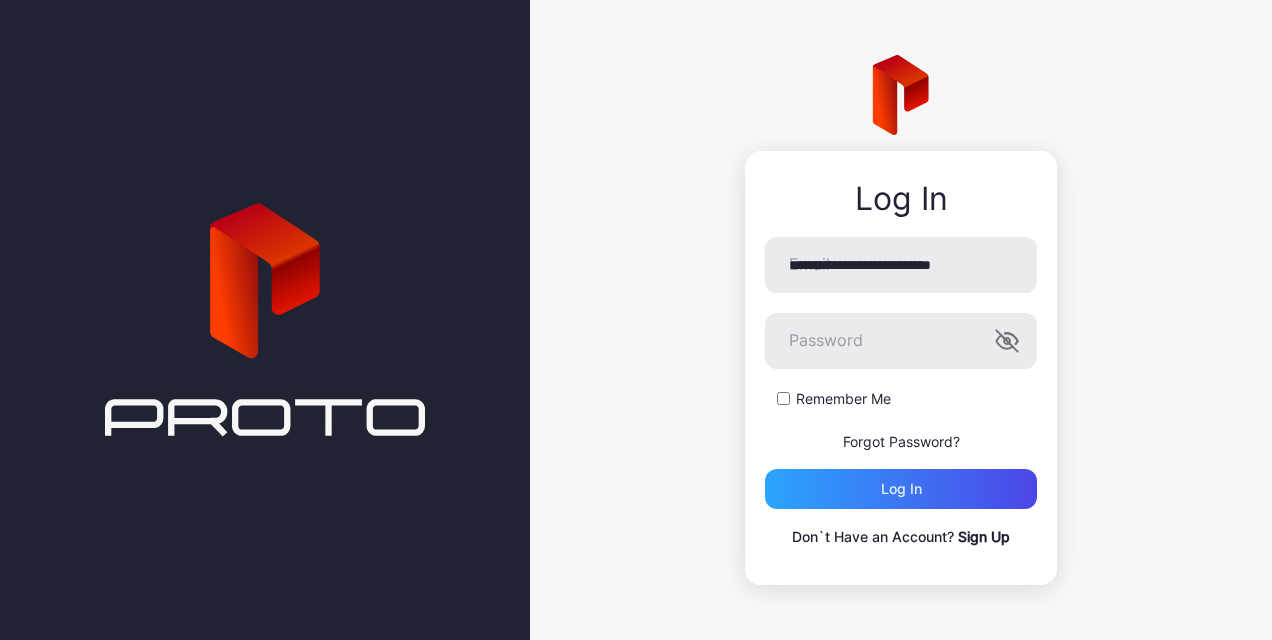 scroll, scrollTop: 0, scrollLeft: 0, axis: both 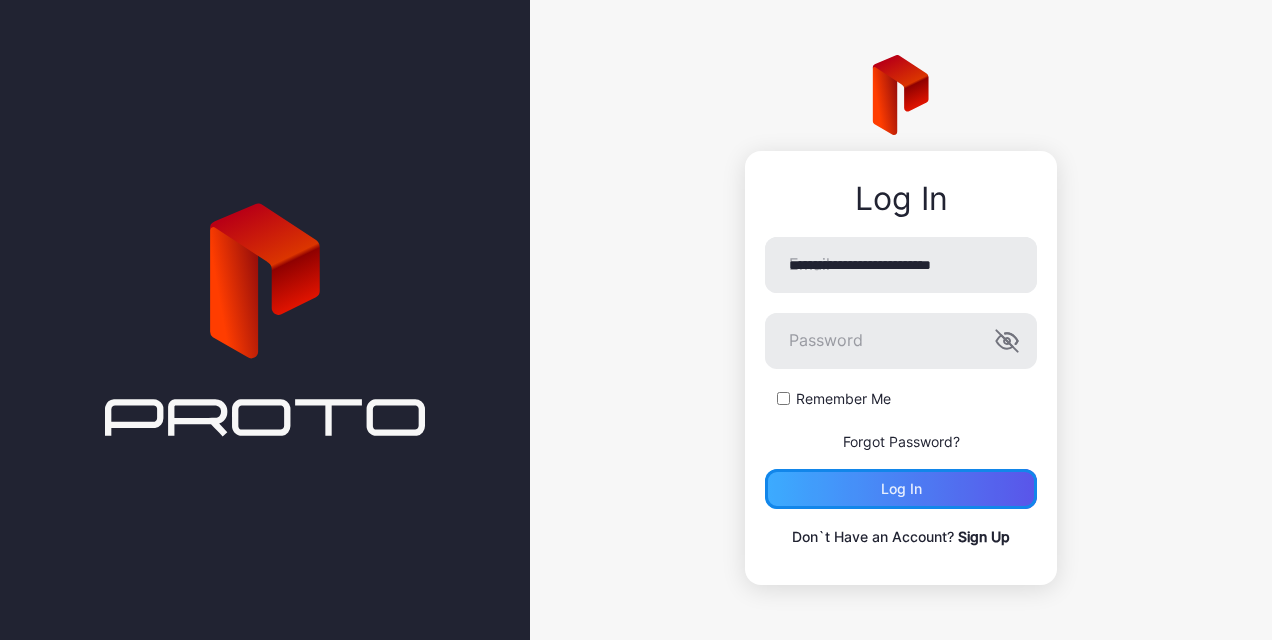 click on "Log in" at bounding box center (901, 489) 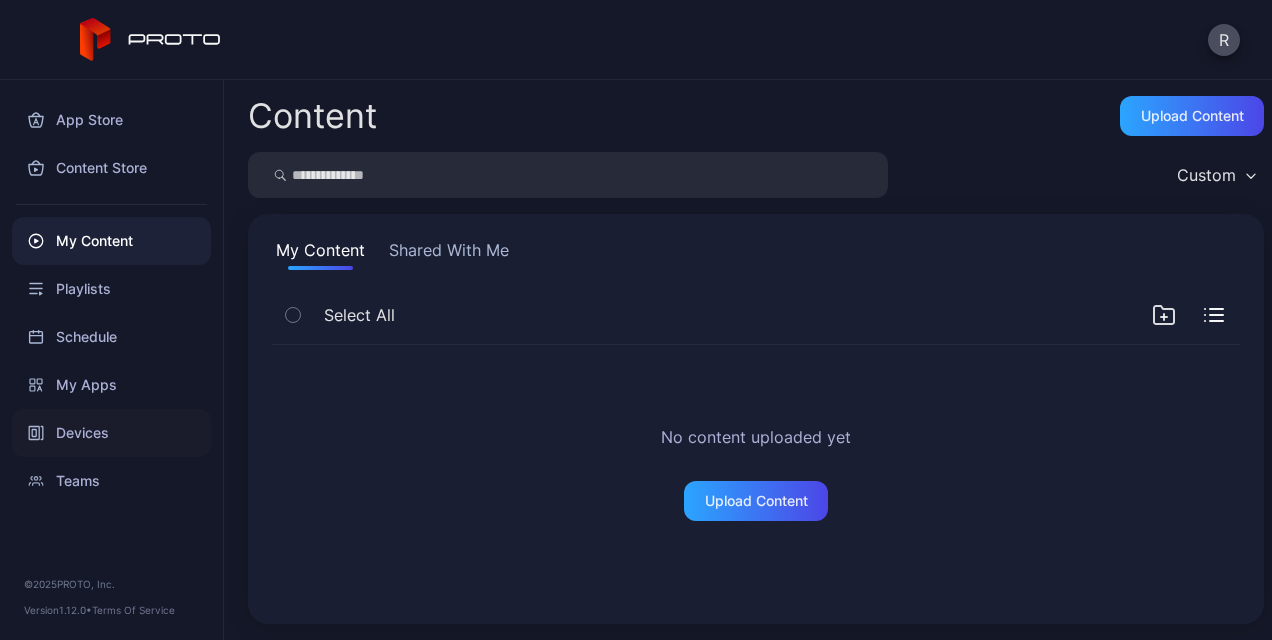 click on "Devices" at bounding box center (111, 433) 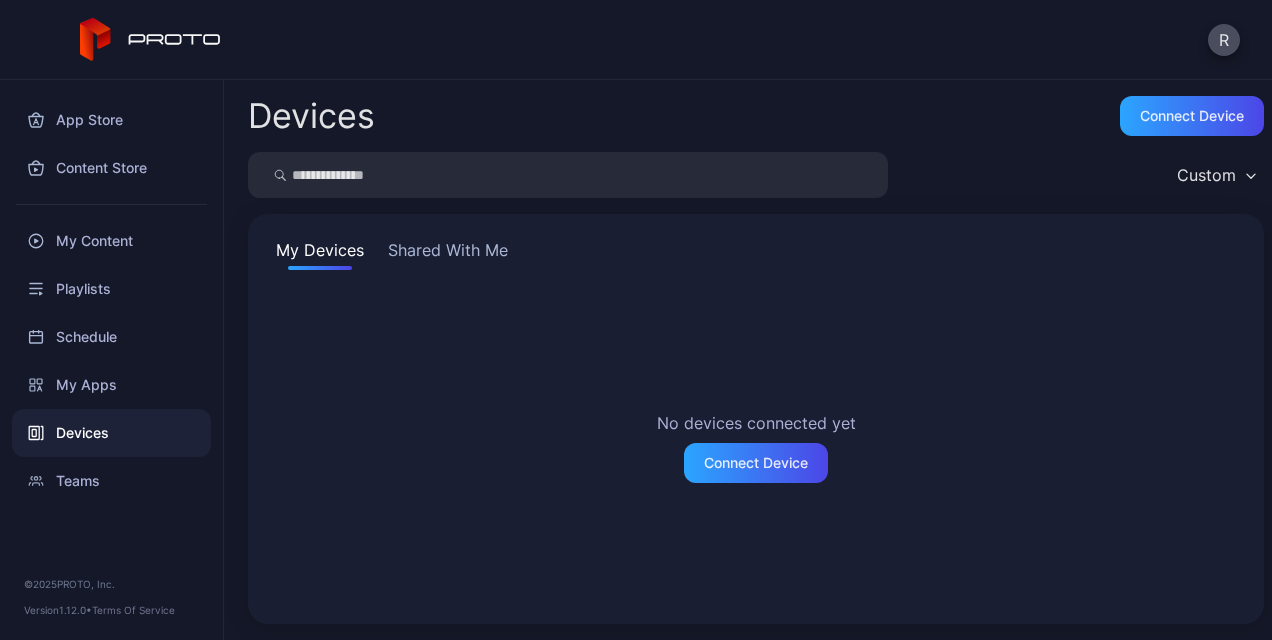 click on "Shared With Me" at bounding box center (448, 254) 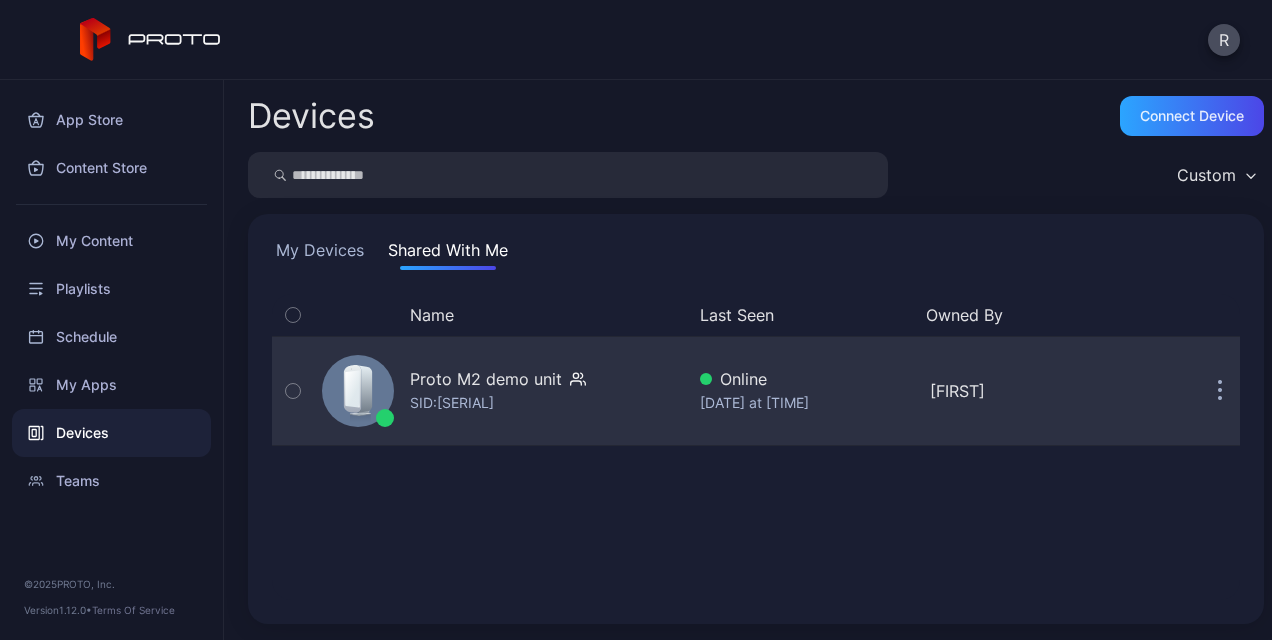 click at bounding box center [1220, 391] 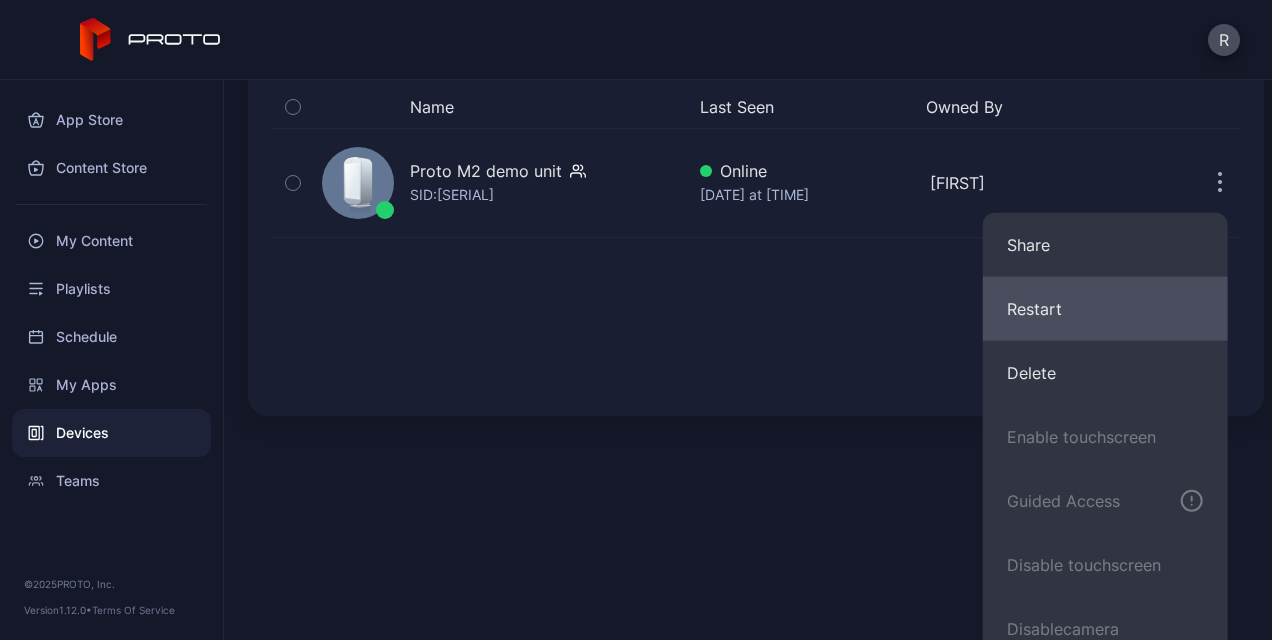 scroll, scrollTop: 228, scrollLeft: 0, axis: vertical 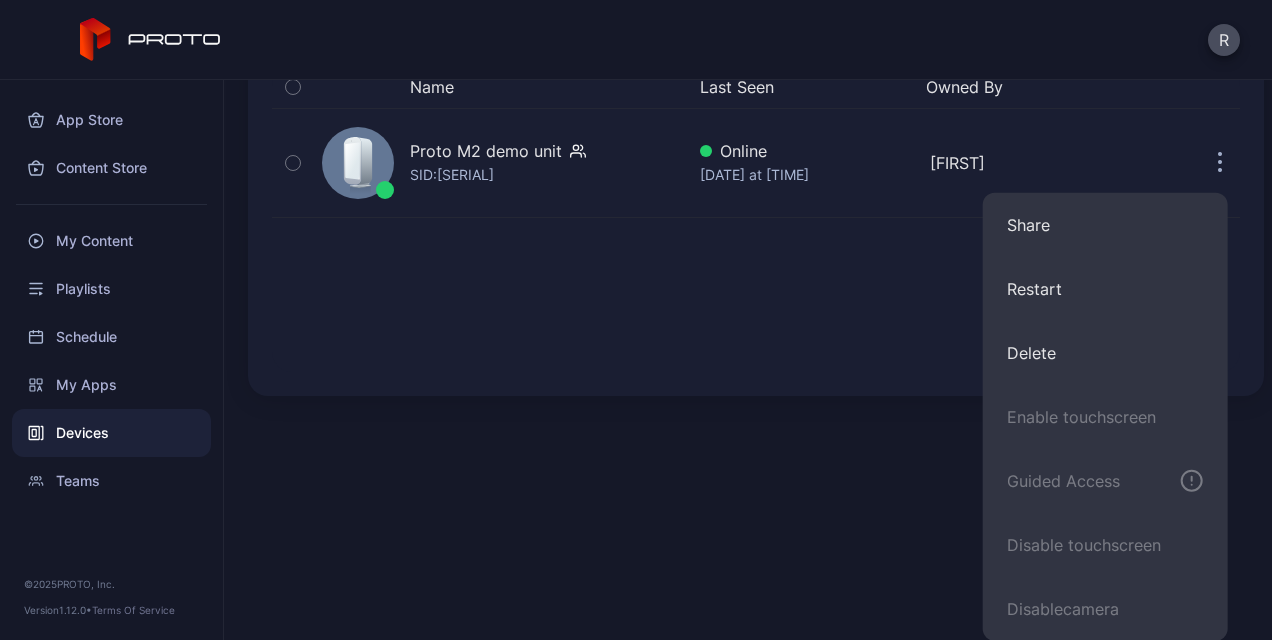click on "Name Last Seen Owned By Proto M2 demo unit SID:  [SERIAL] Online [DATE] at [TIME] [FIRST]" at bounding box center [756, 219] 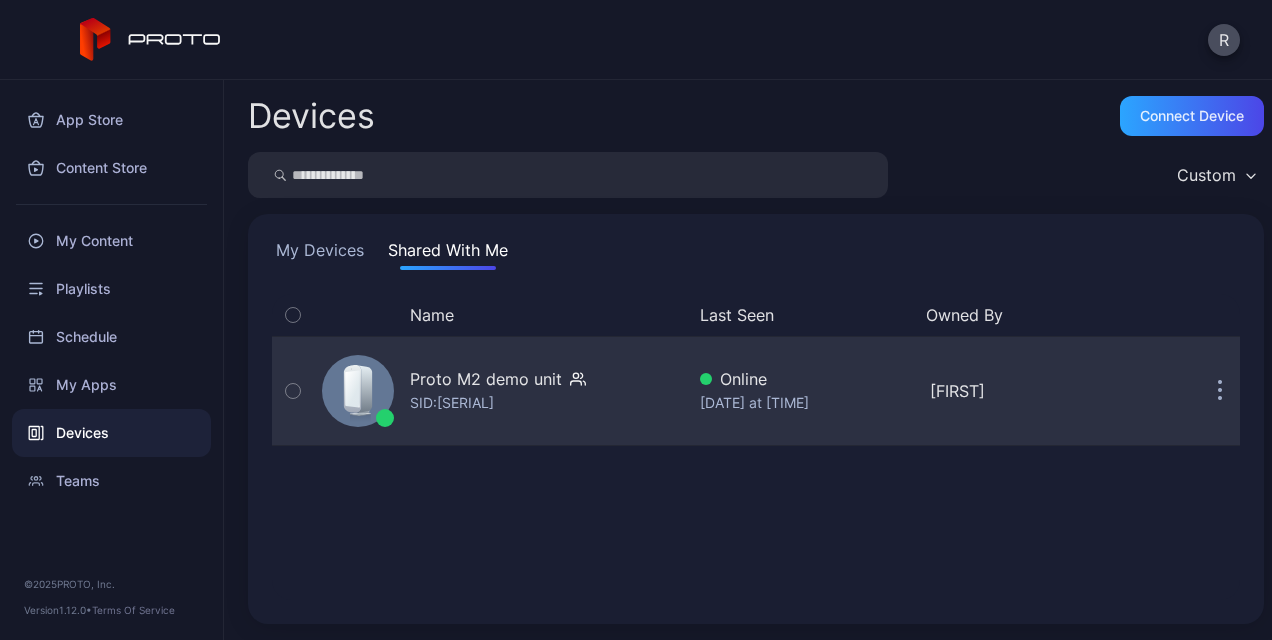 click at bounding box center [1220, 391] 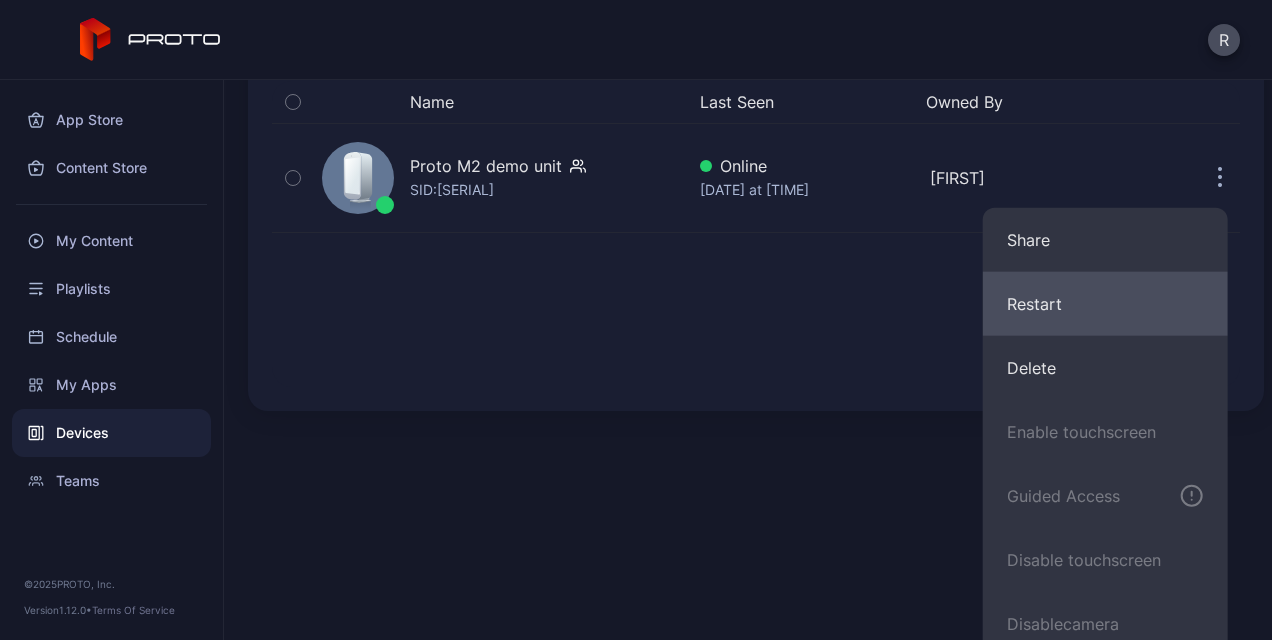 scroll, scrollTop: 228, scrollLeft: 0, axis: vertical 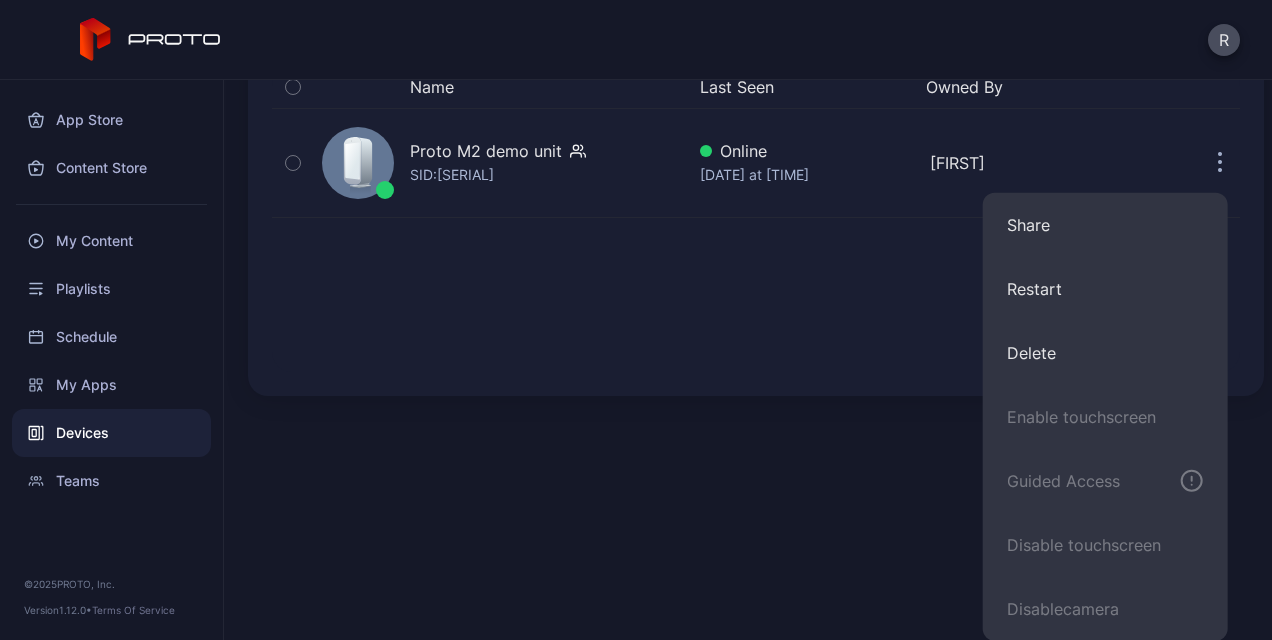 click on "Name Last Seen Owned By Proto M2 demo unit SID:  [SERIAL] Online [DATE] at [TIME] [FIRST]" at bounding box center [756, 219] 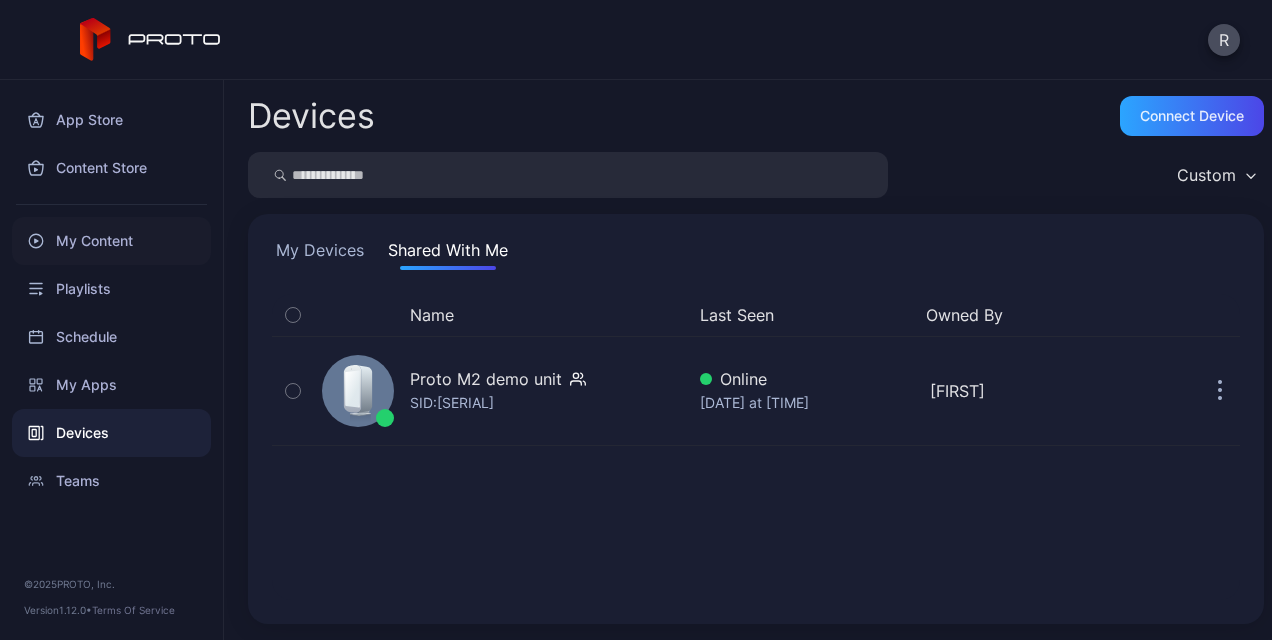 click on "My Content" at bounding box center [111, 241] 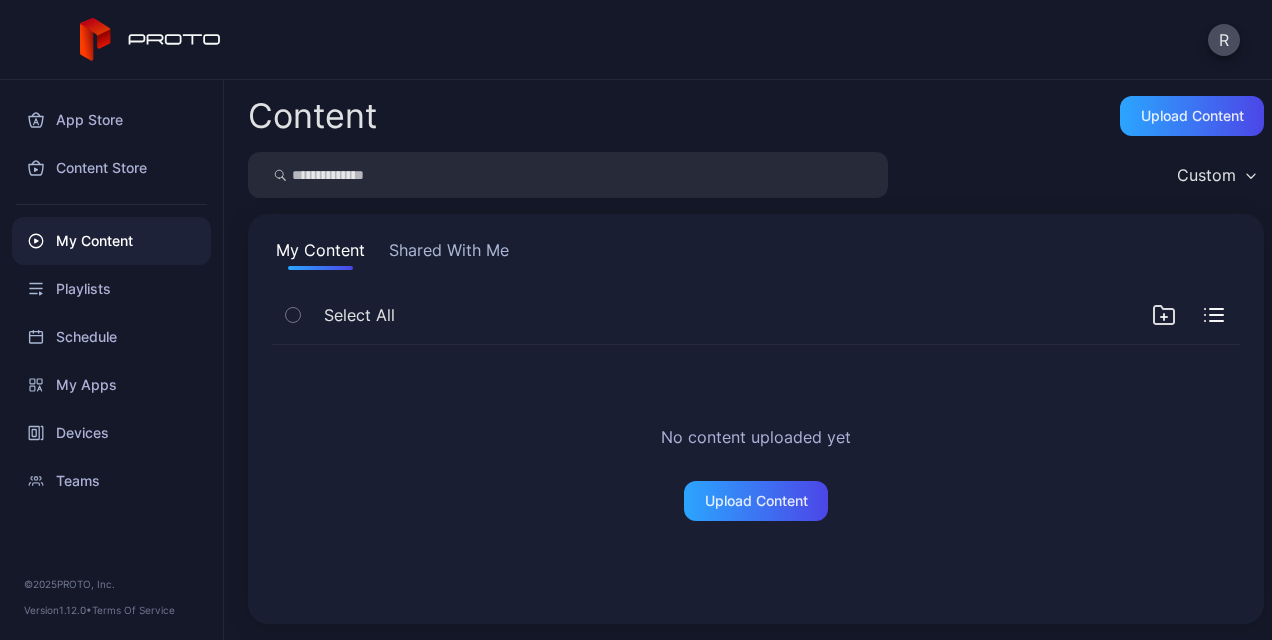 click on "Shared With Me" at bounding box center (449, 254) 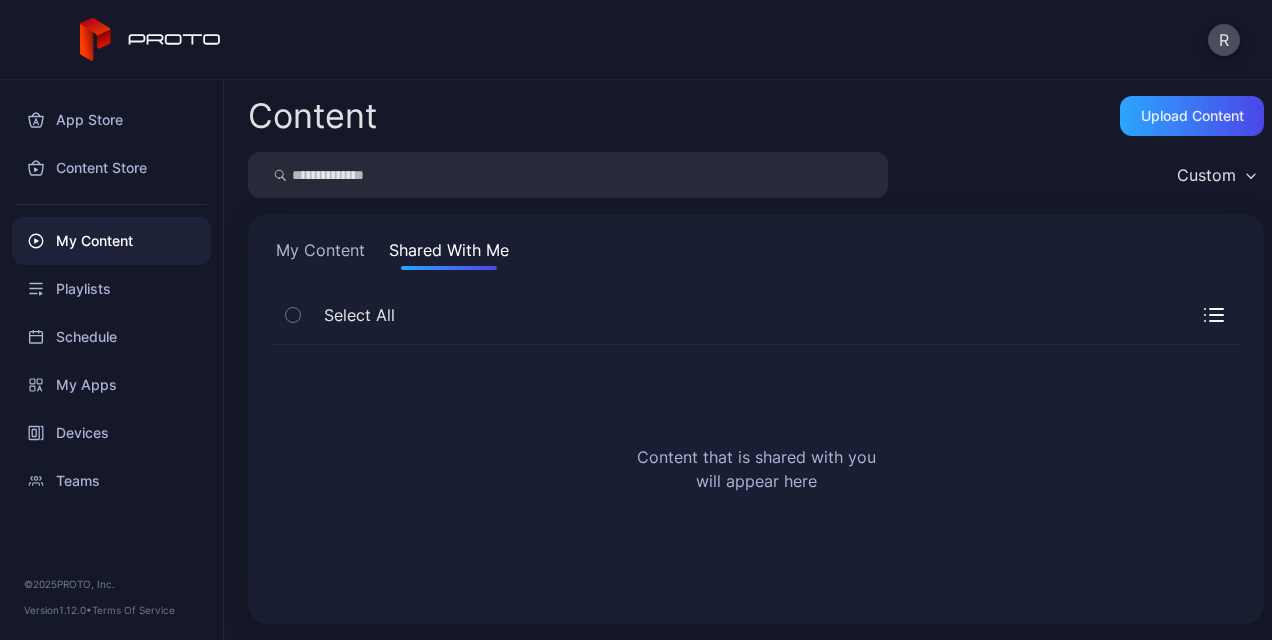 click on "My Content" at bounding box center [320, 254] 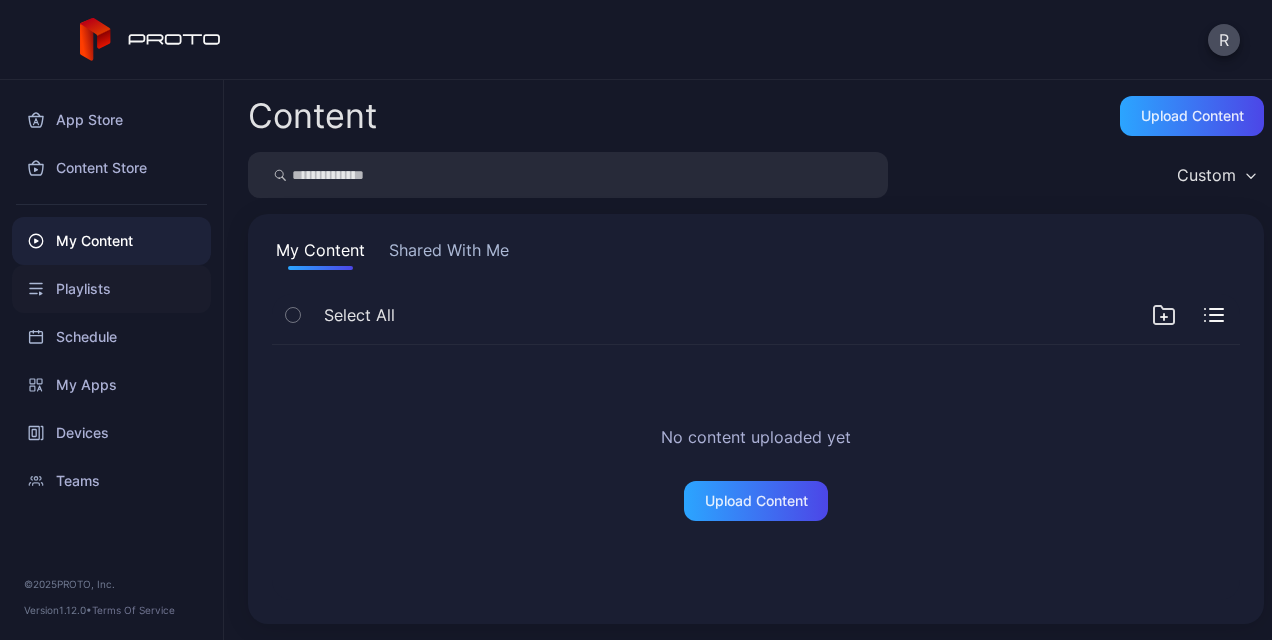 click on "Playlists" at bounding box center [111, 289] 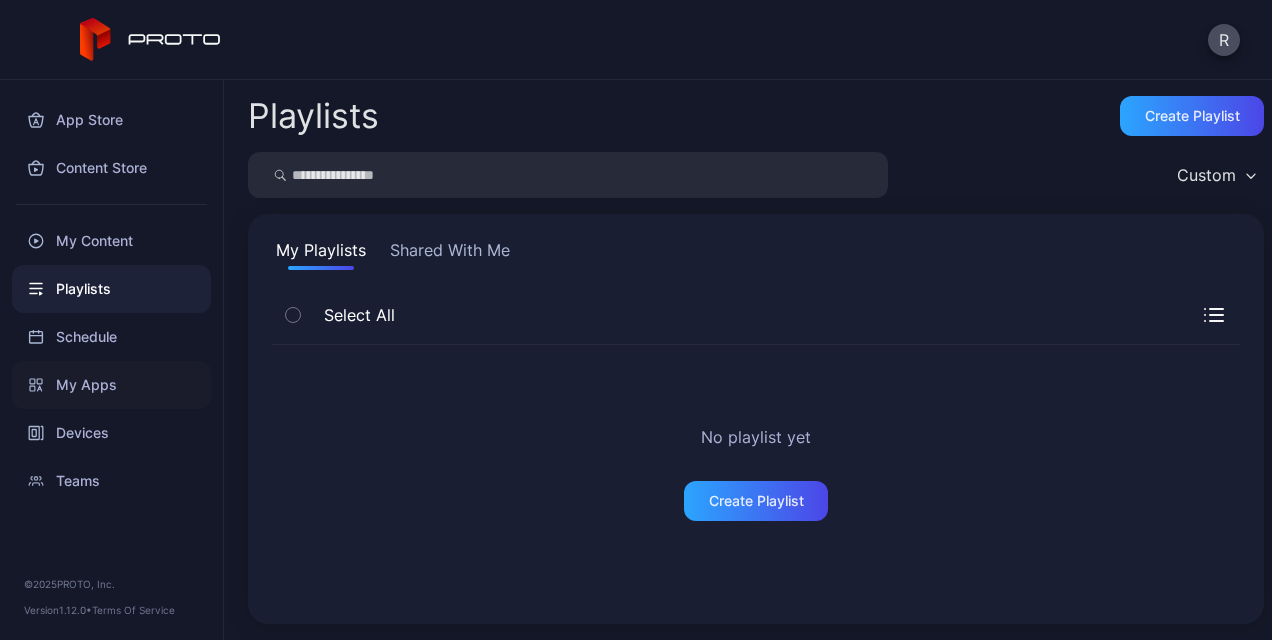 click on "My Apps" at bounding box center [111, 385] 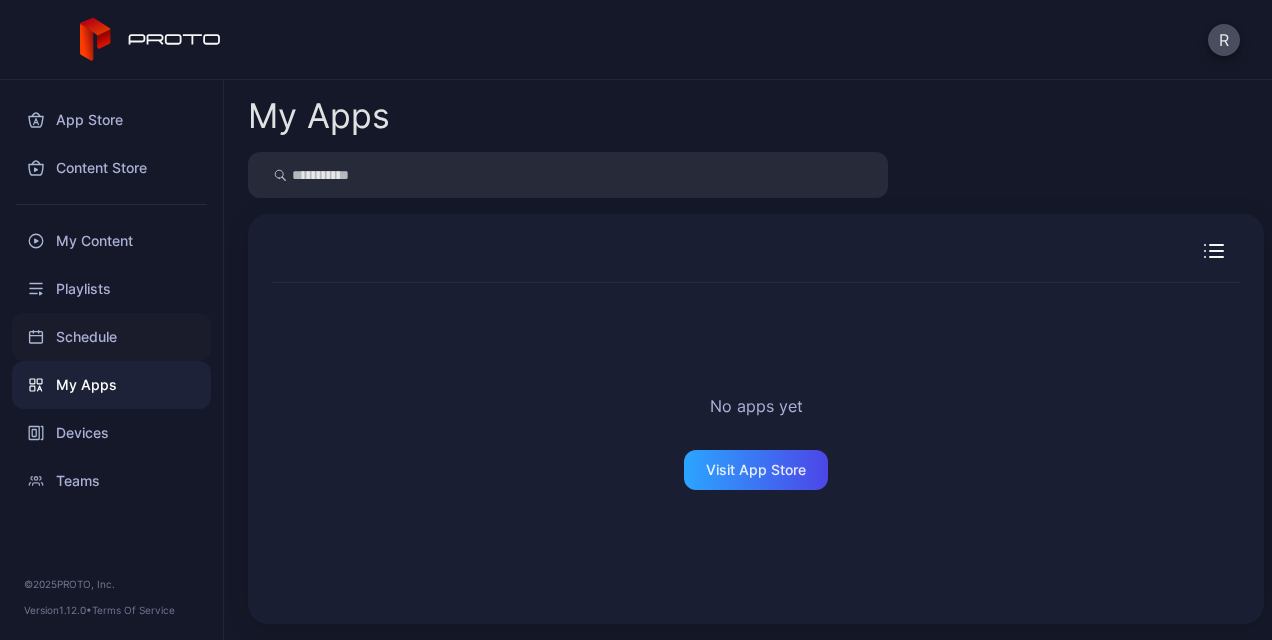 click on "Schedule" at bounding box center [111, 337] 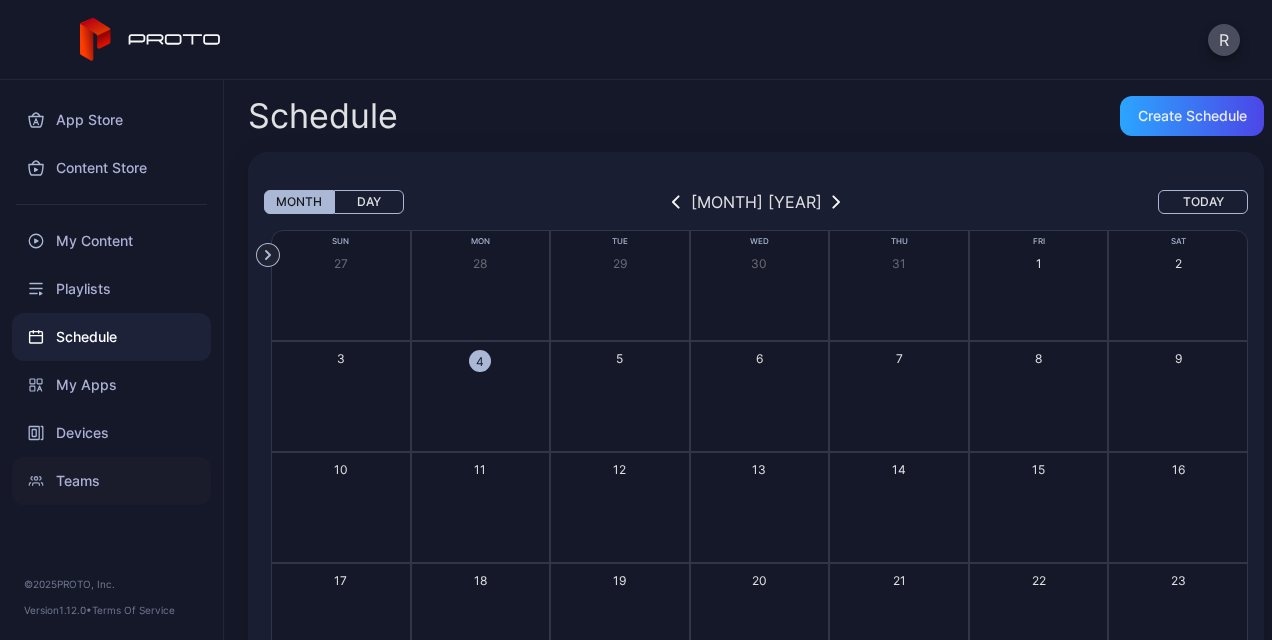 click on "Teams" at bounding box center (111, 481) 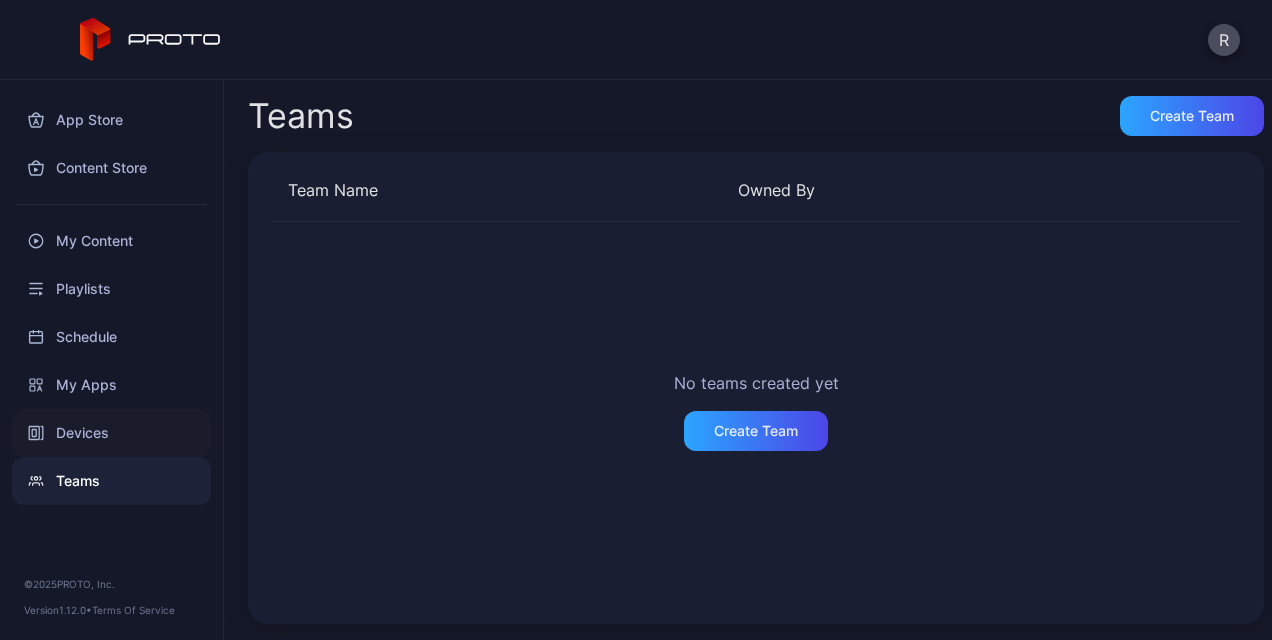 click on "Devices" at bounding box center (111, 433) 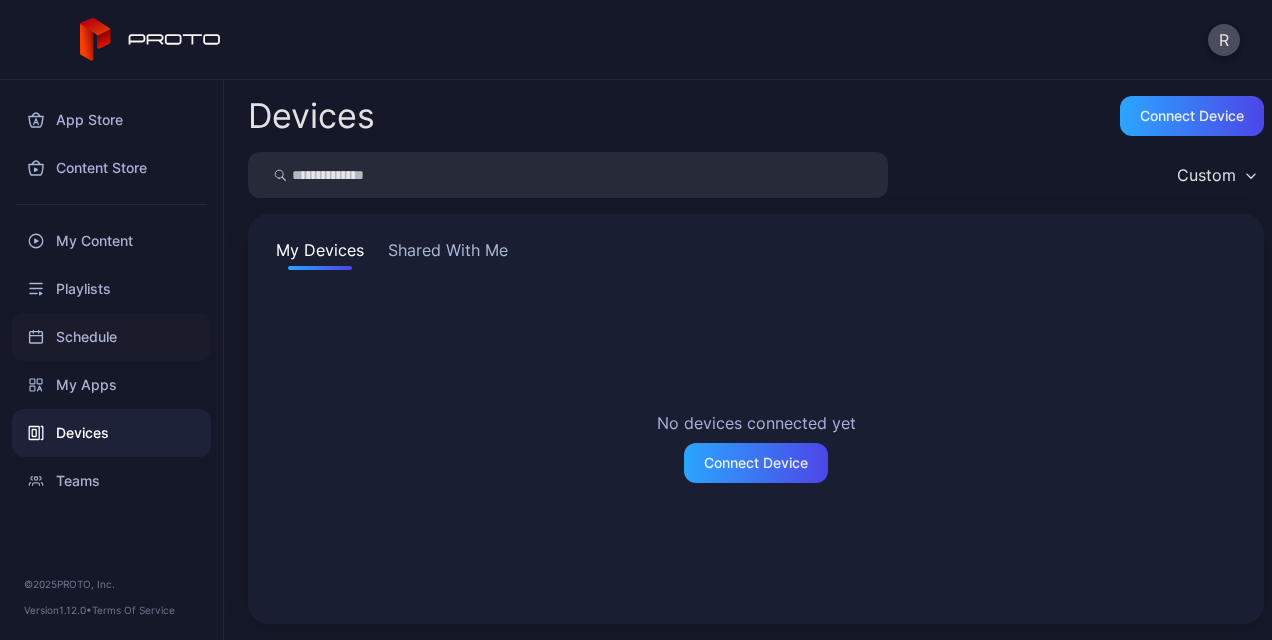 click on "Schedule" at bounding box center (111, 337) 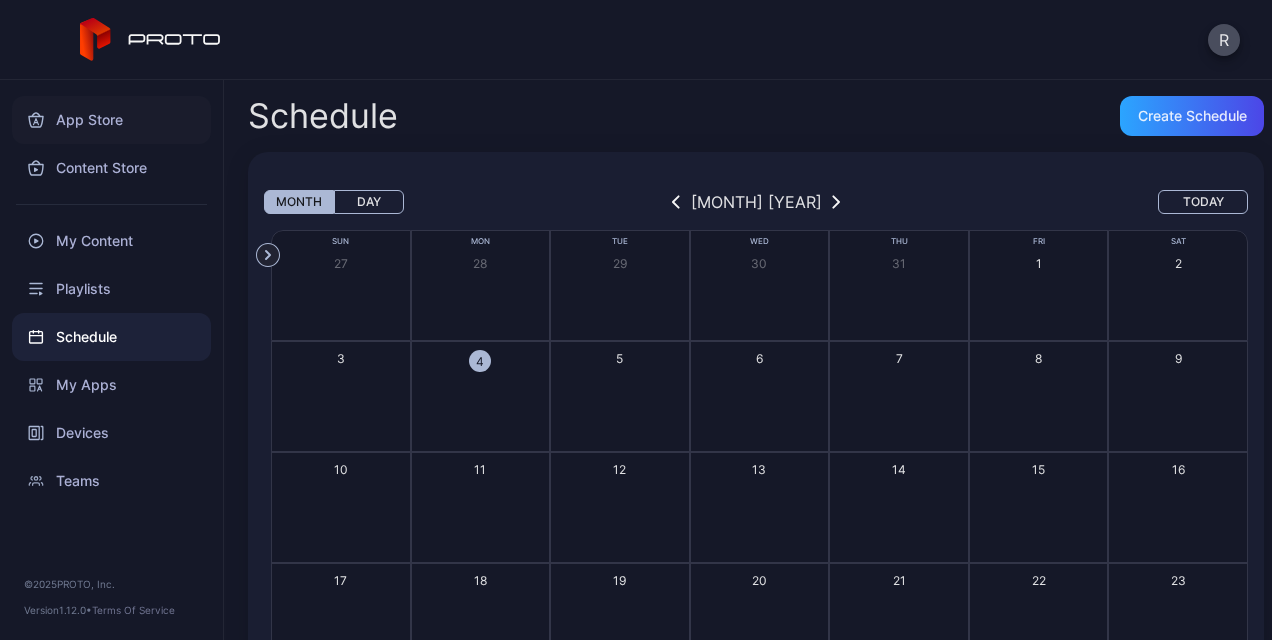 click on "App Store" at bounding box center [111, 120] 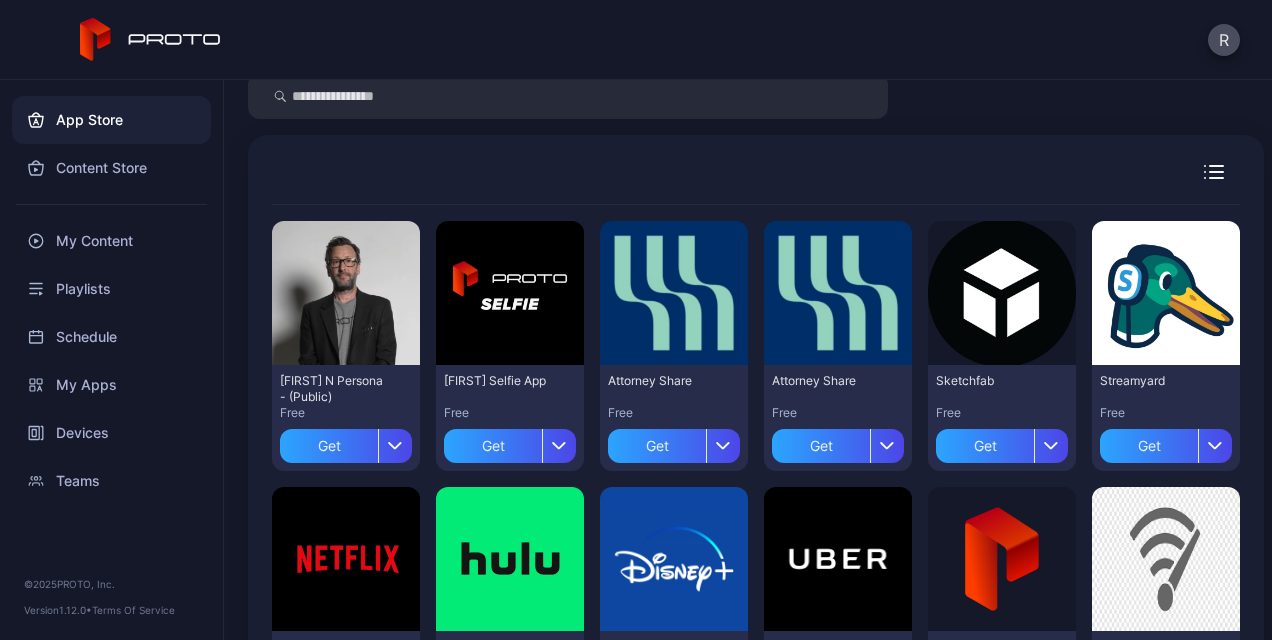scroll, scrollTop: 0, scrollLeft: 0, axis: both 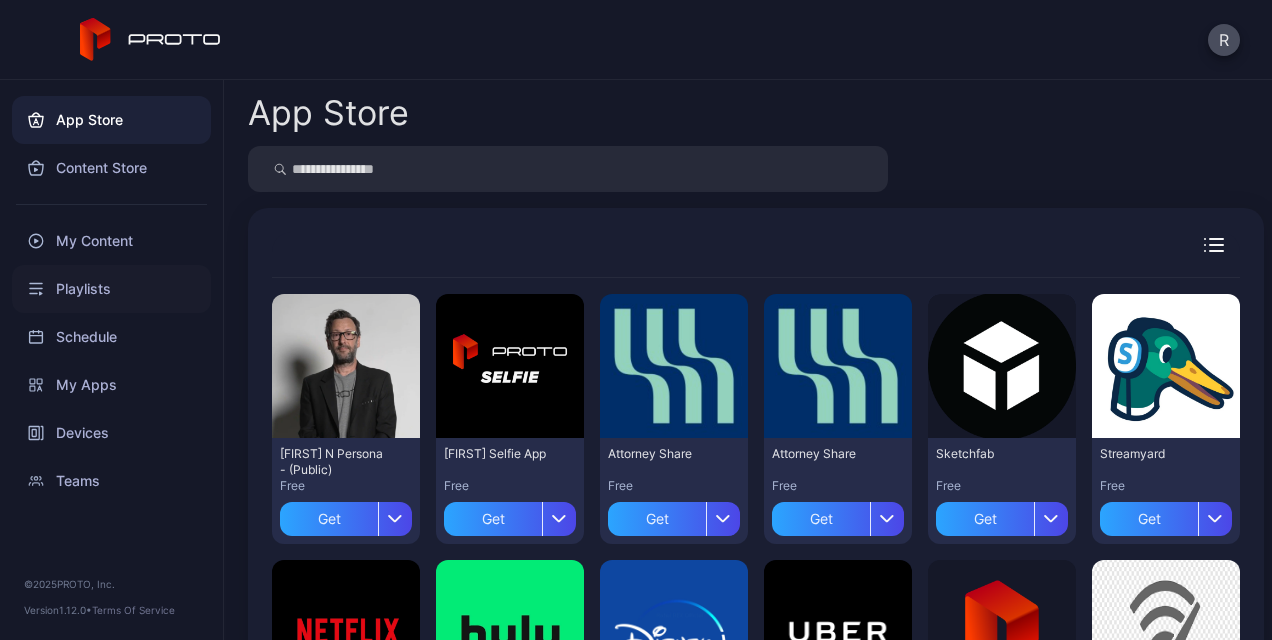 click on "Playlists" at bounding box center (111, 289) 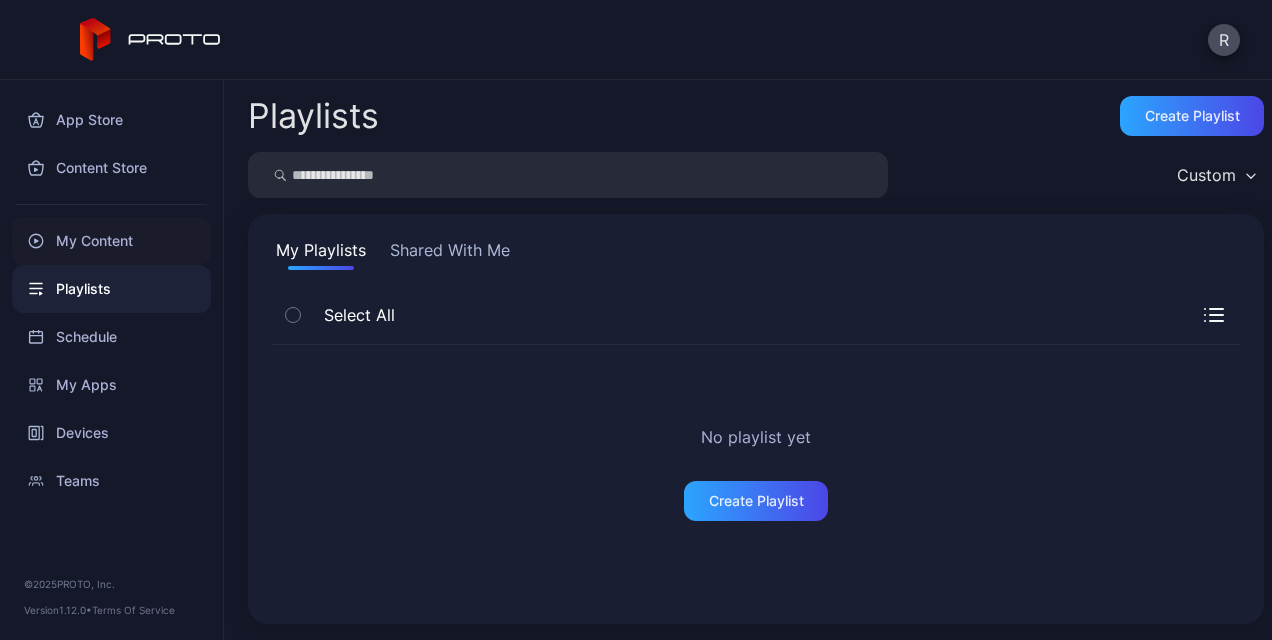 click on "My Content" at bounding box center [111, 241] 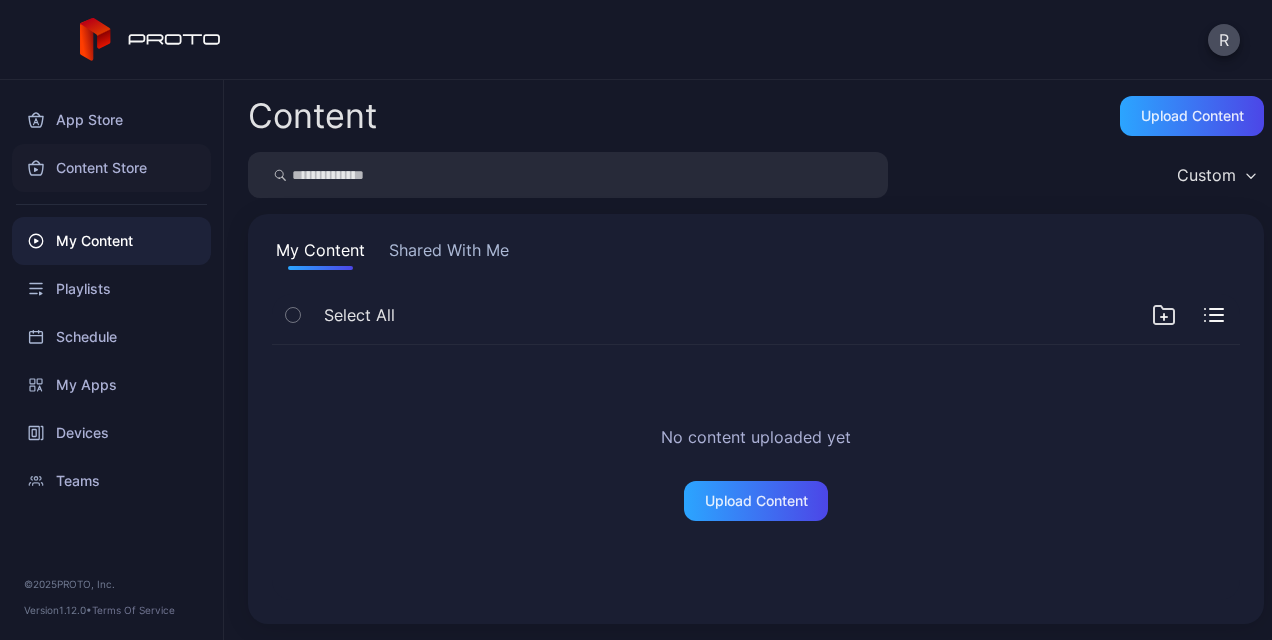 click on "Content Store" at bounding box center (111, 168) 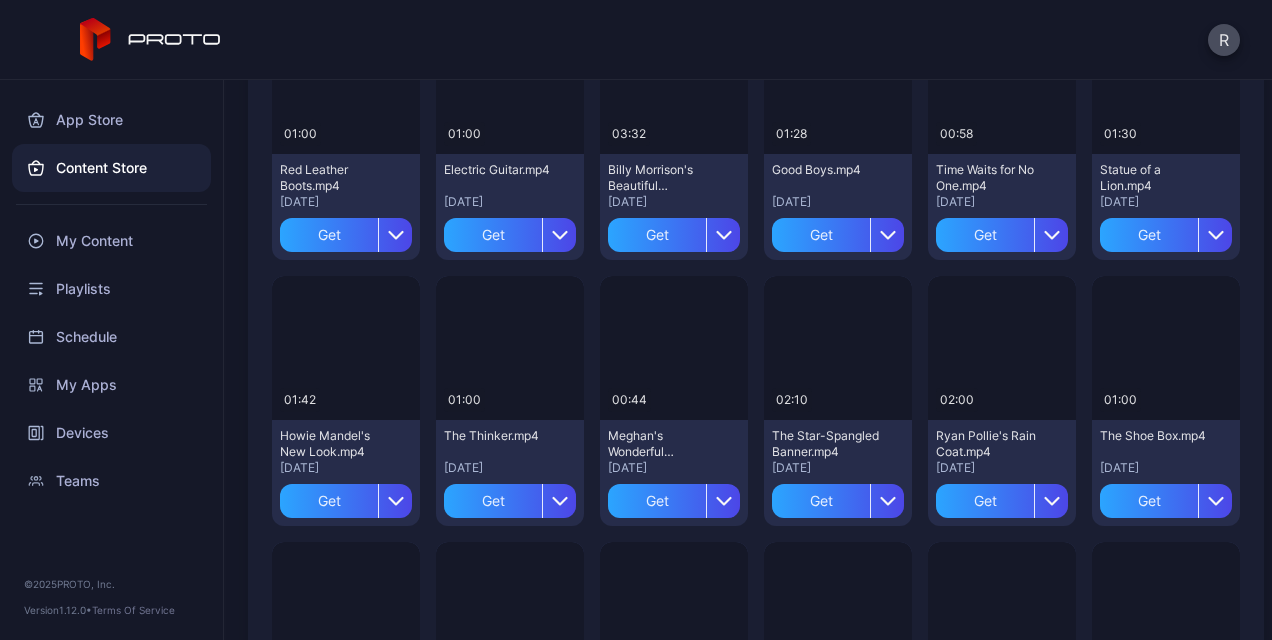 scroll, scrollTop: 1874, scrollLeft: 0, axis: vertical 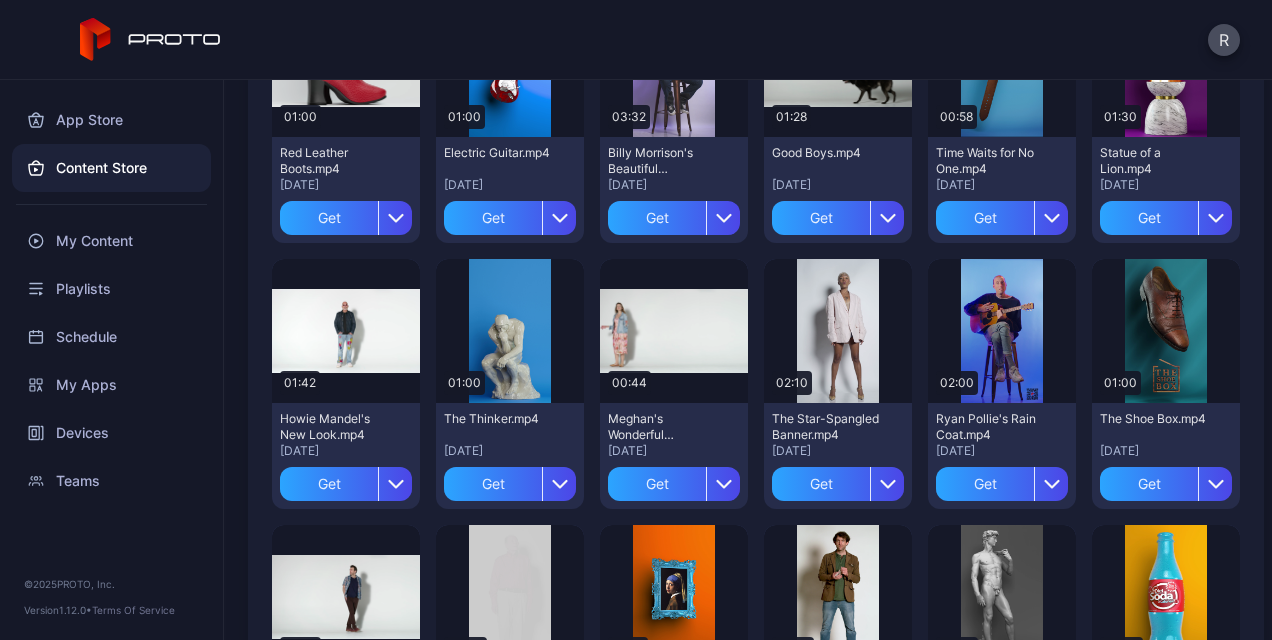 click on "The Star-Spangled Banner.mp4 [DATE]" at bounding box center (838, 456) 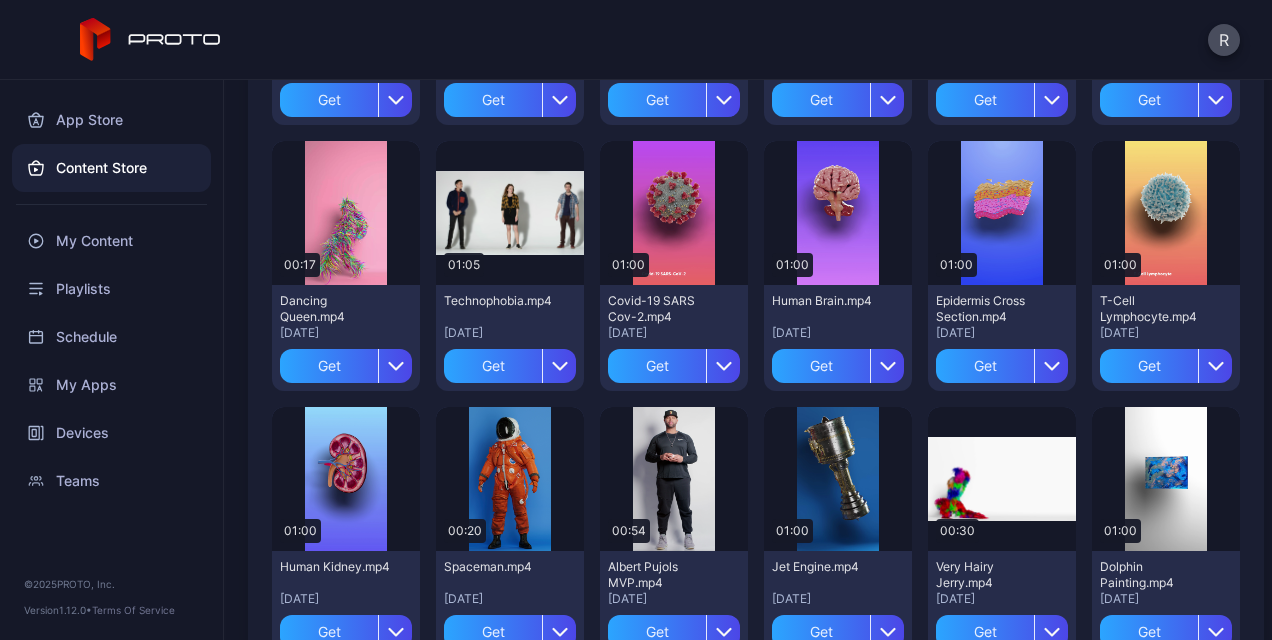 scroll, scrollTop: 0, scrollLeft: 0, axis: both 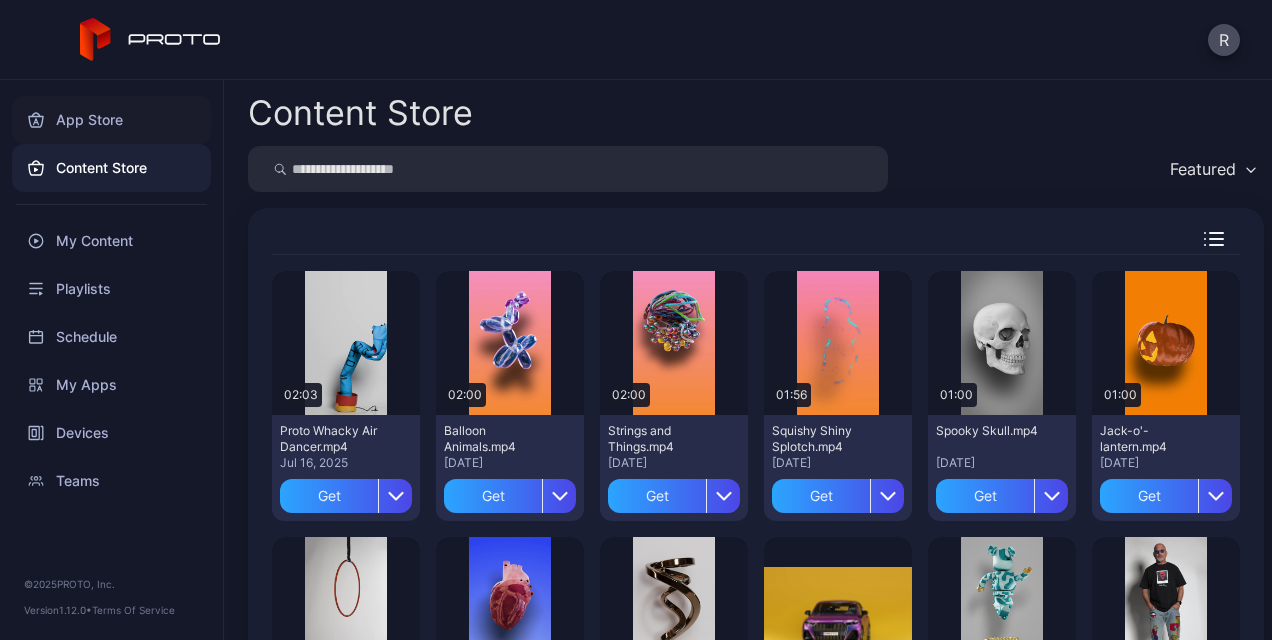 click on "App Store" at bounding box center [111, 120] 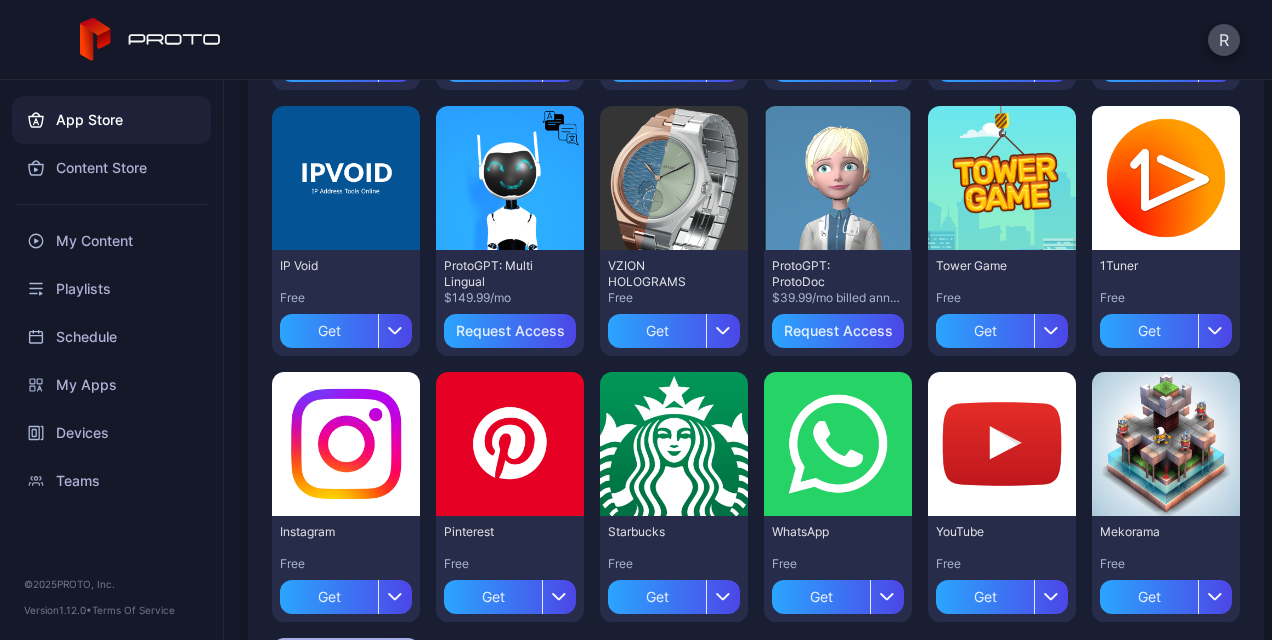 scroll, scrollTop: 0, scrollLeft: 0, axis: both 